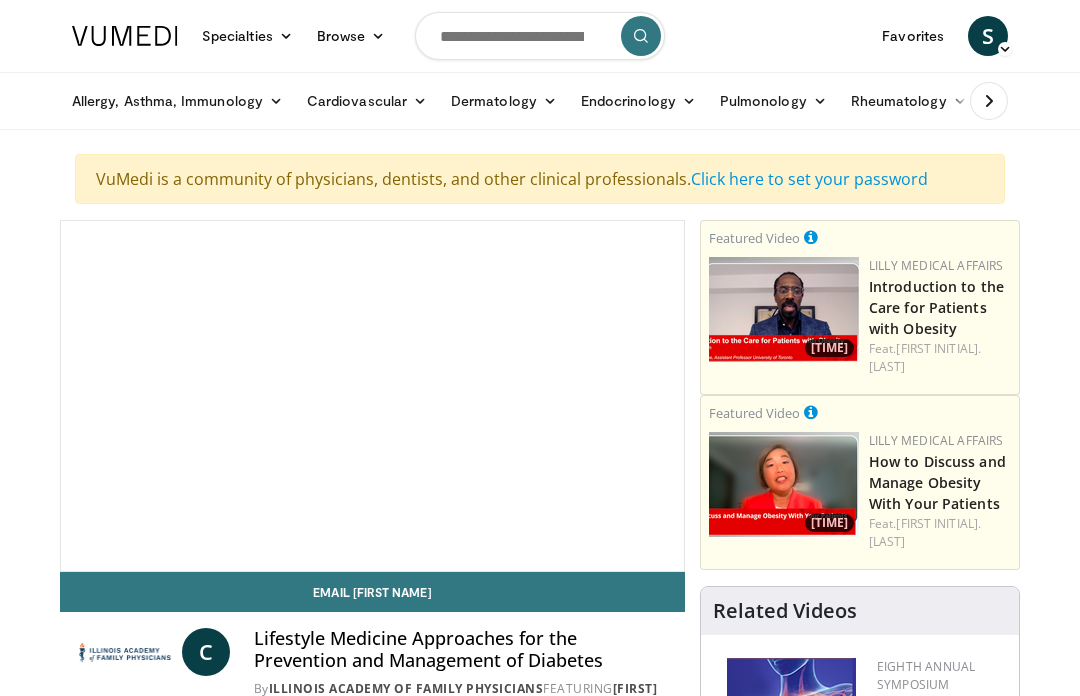 scroll, scrollTop: 0, scrollLeft: 0, axis: both 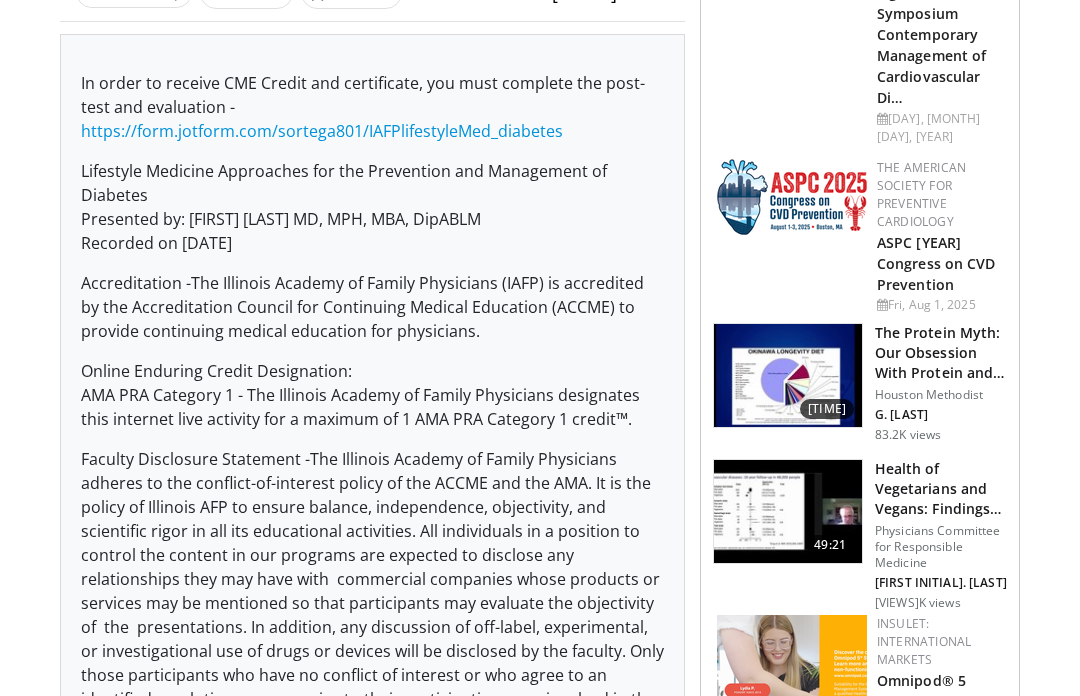 click on "Faculty Disclosure Statement -The Illinois Academy of Family Physicians adheres to the conflict-of-interest policy of the ACCME and the AMA. It is the policy of Illinois AFP to ensure balance, independence, objectivity, and scientific rigor in all its educational activities. All individuals in a position to control the content in our programs are expected to disclose any relationships they may have with  commercial companies whose products or services may be mentioned so that participants may evaluate the objectivity of  the  presentations. In addition, any discussion of off-label, experimental, or investigational use of drugs or devices will be disclosed by the faculty. Only those participants who have no conflict of interest or who agree to an identified resolution process prior to their participation were involved in the CME activity." at bounding box center (372, 591) 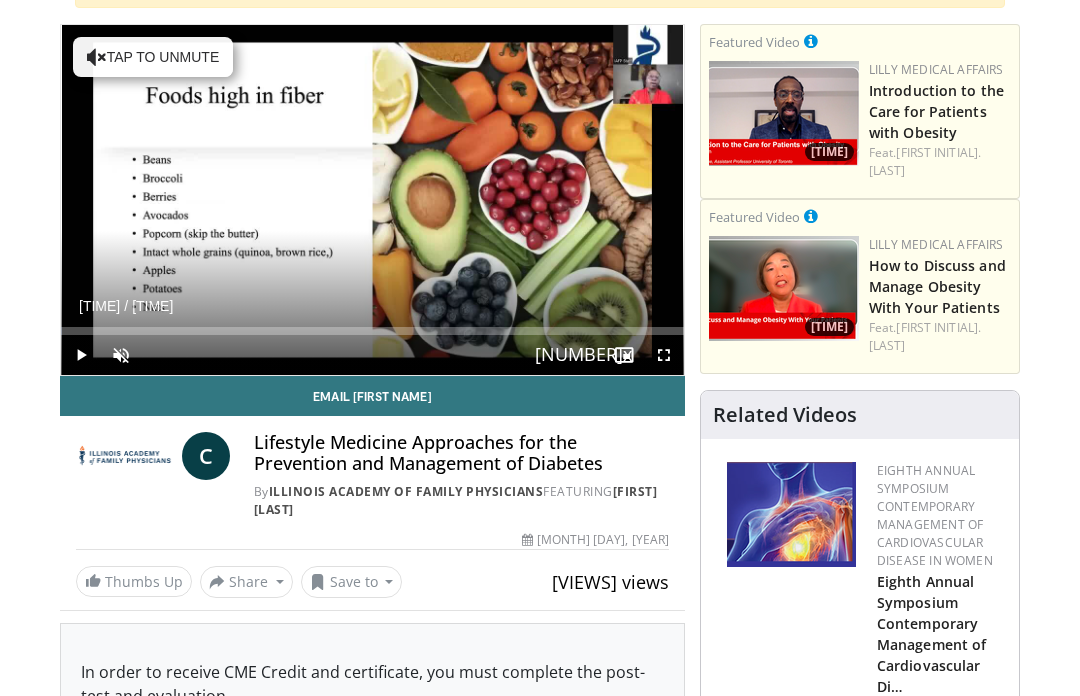 scroll, scrollTop: 189, scrollLeft: 0, axis: vertical 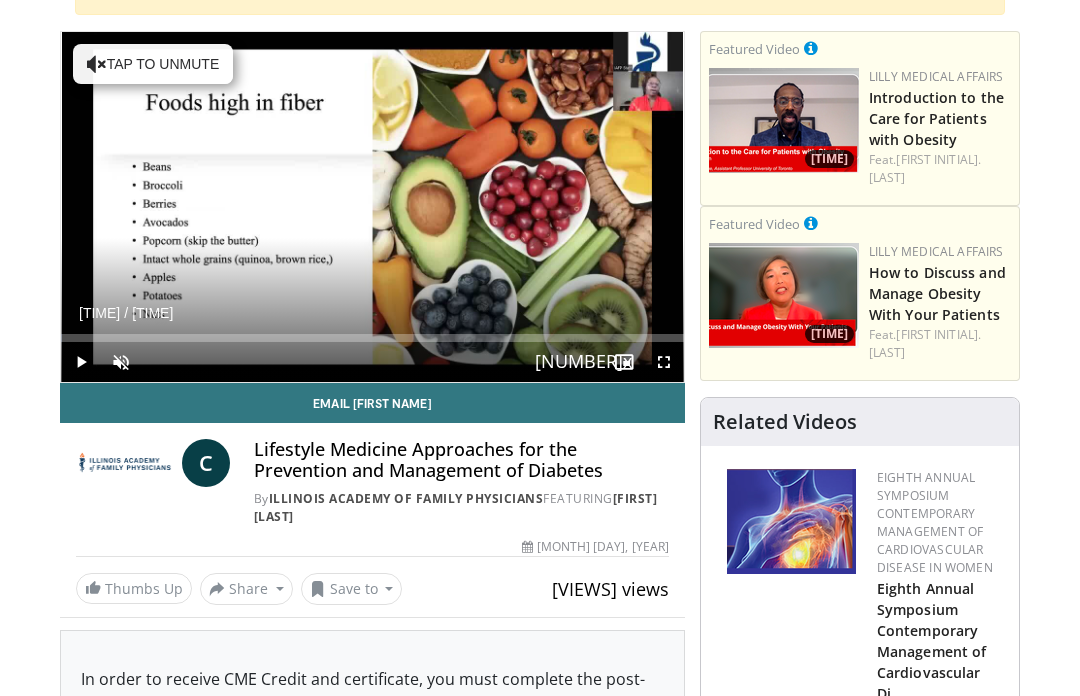 click on "Loaded :  [PERCENT]" at bounding box center [372, 338] 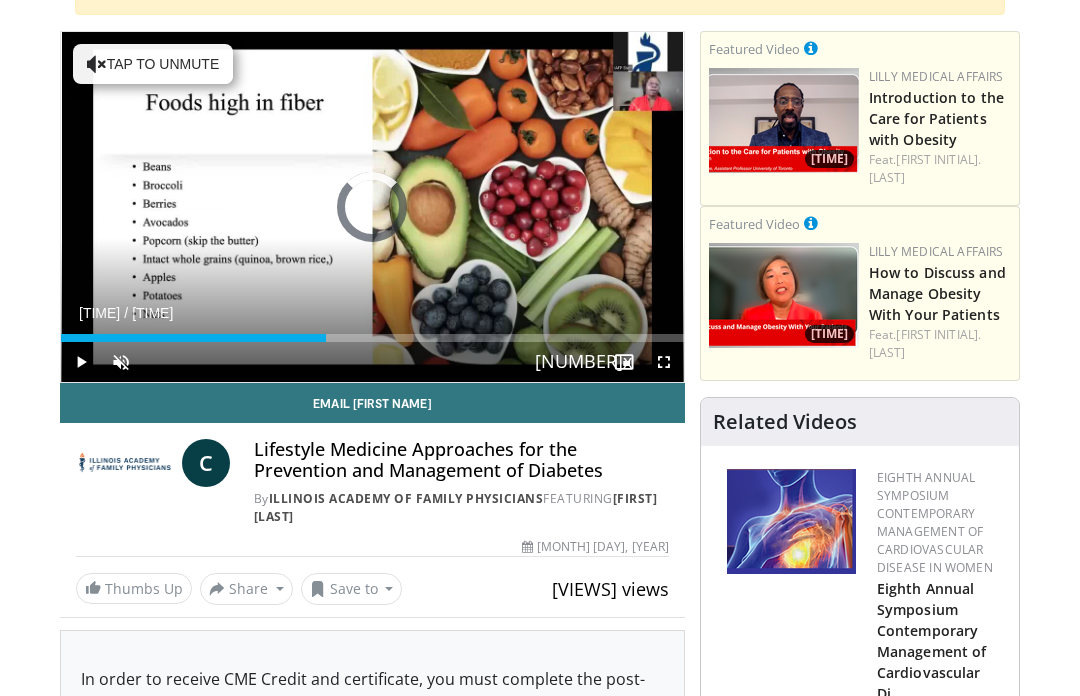 click on "Loaded :  [PERCENT]" at bounding box center (372, 332) 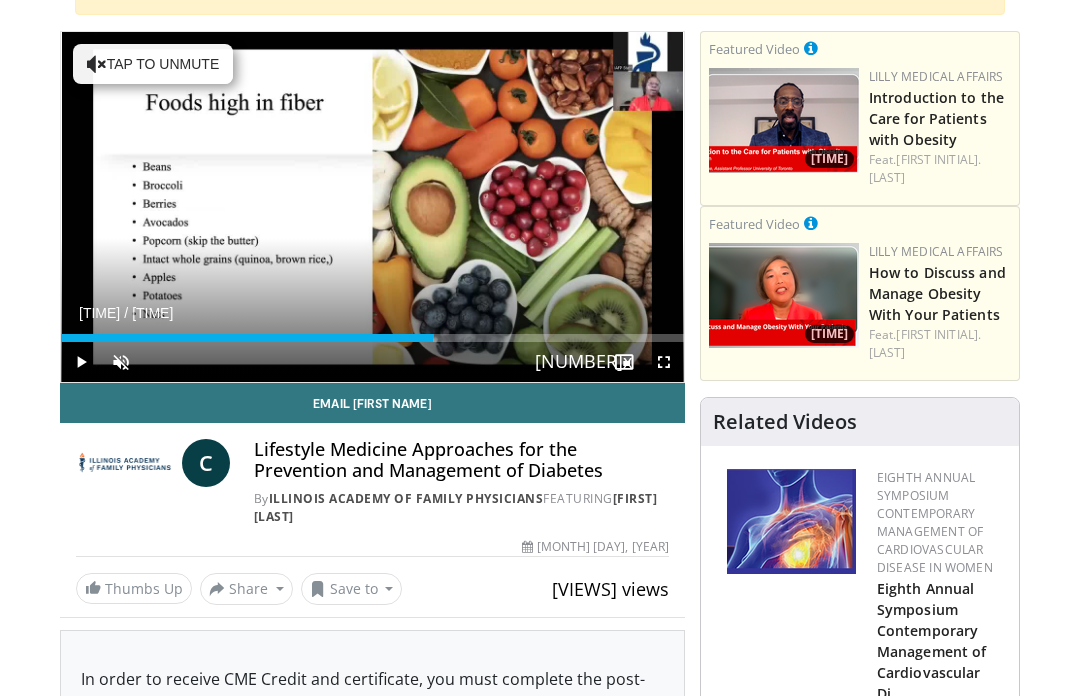 click on "Loaded :  59.80%" at bounding box center [372, 338] 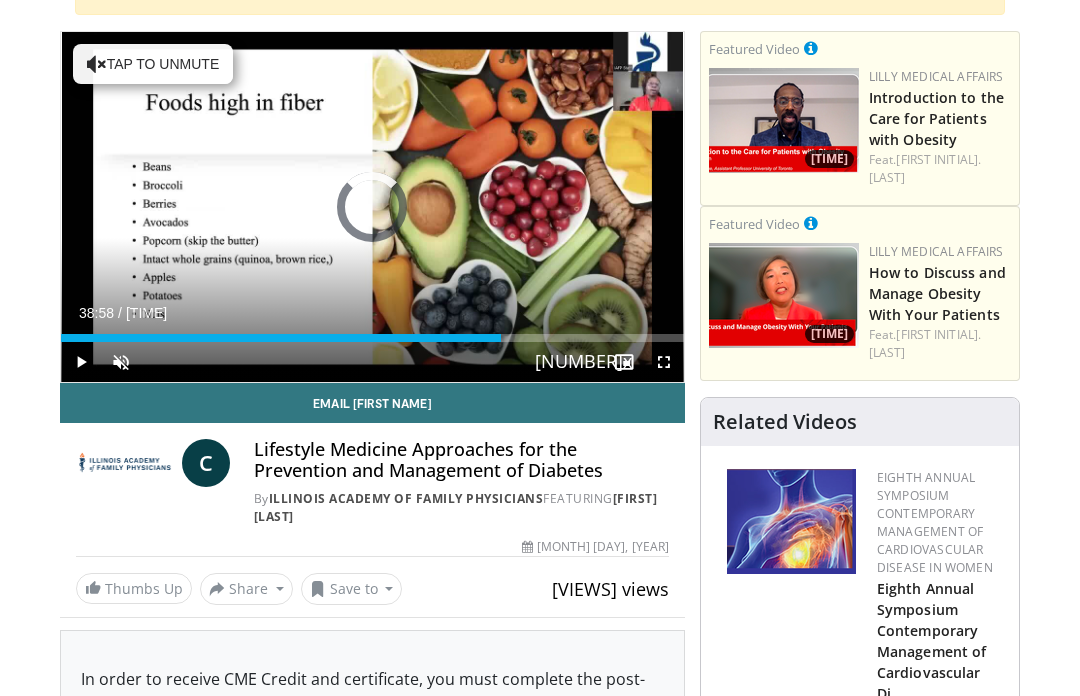 click on "Loaded :  [PERCENT]" at bounding box center (372, 338) 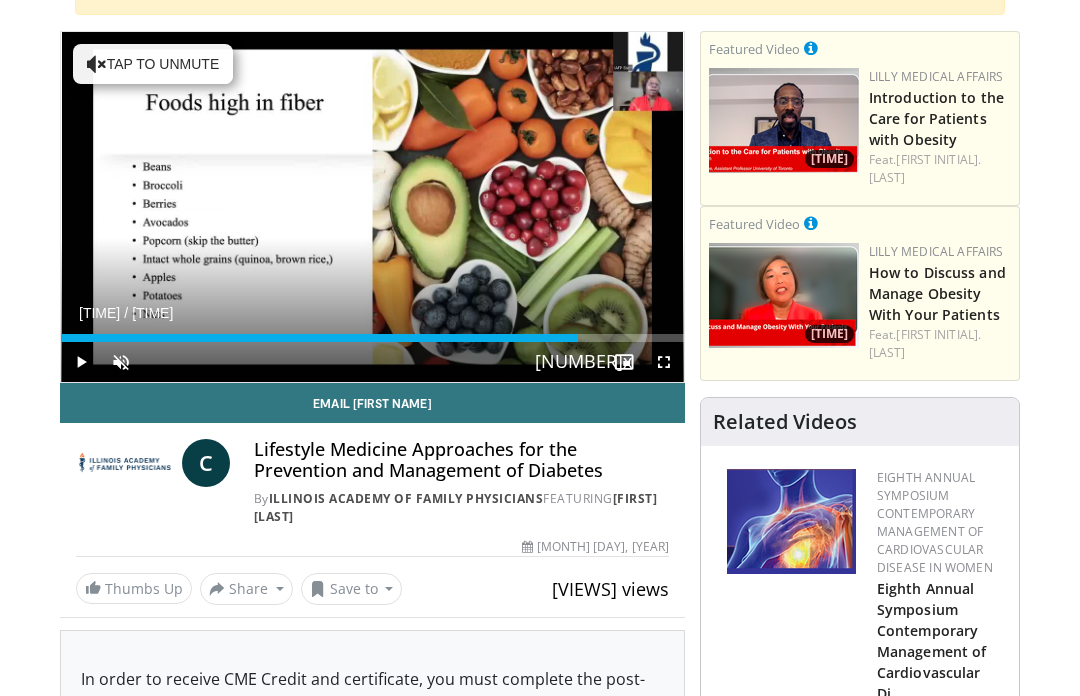click on "Loaded :  83.05%" at bounding box center [372, 338] 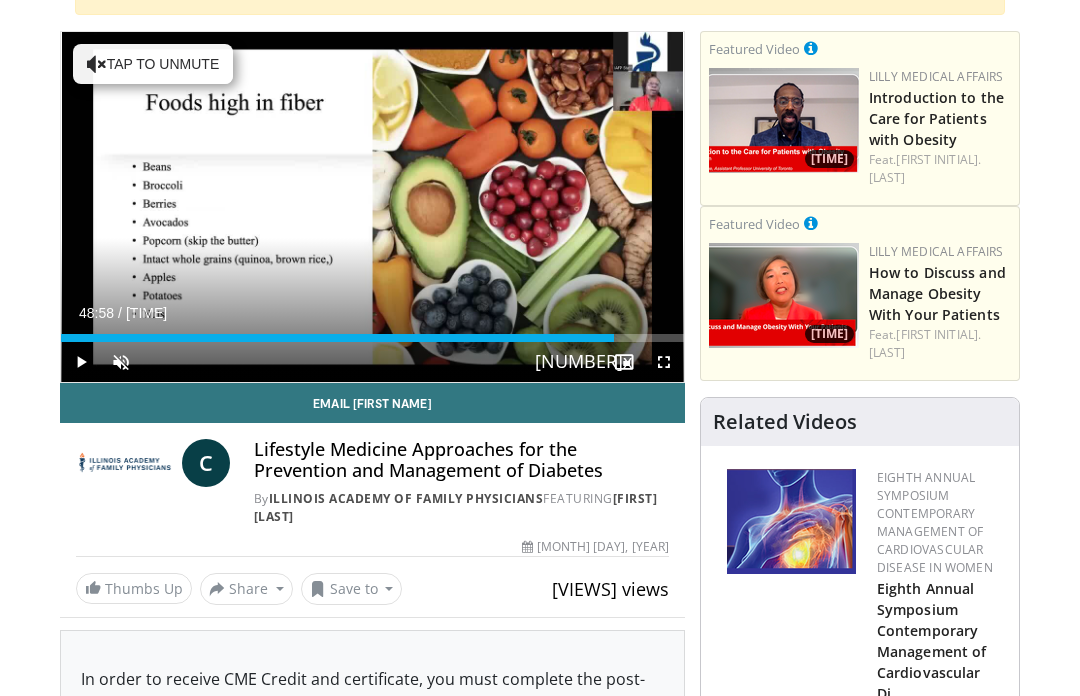 click on "Loaded :  [PERCENT]" at bounding box center [322, 338] 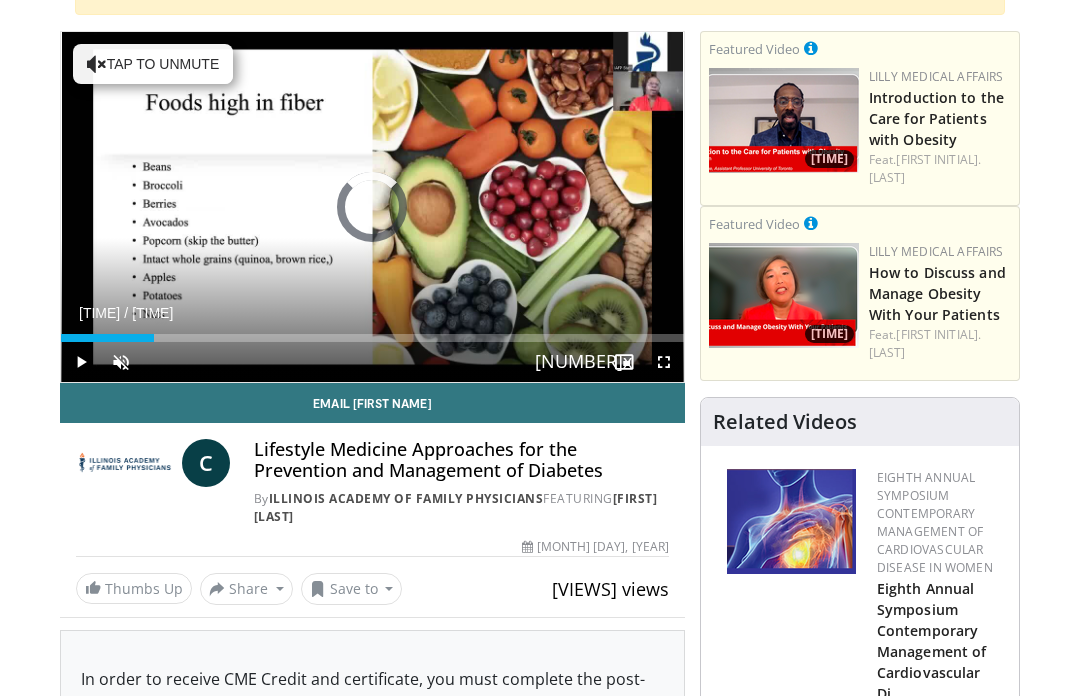click on "Loaded :  14.98%" at bounding box center (372, 338) 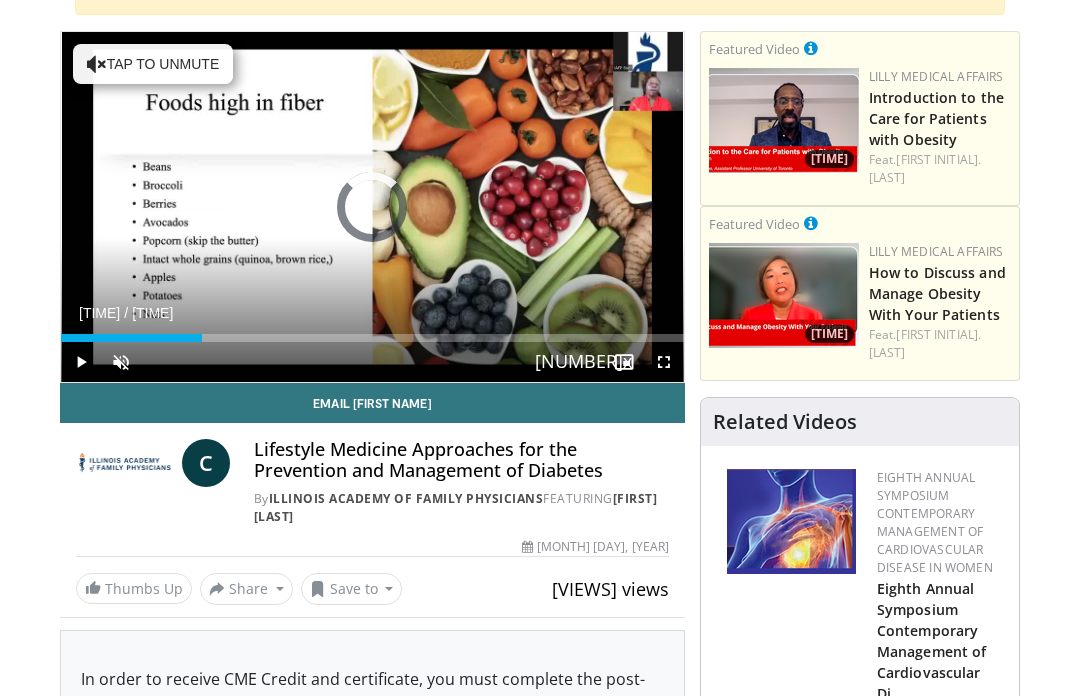 click on "Loaded :  [PERCENT]" at bounding box center (372, 338) 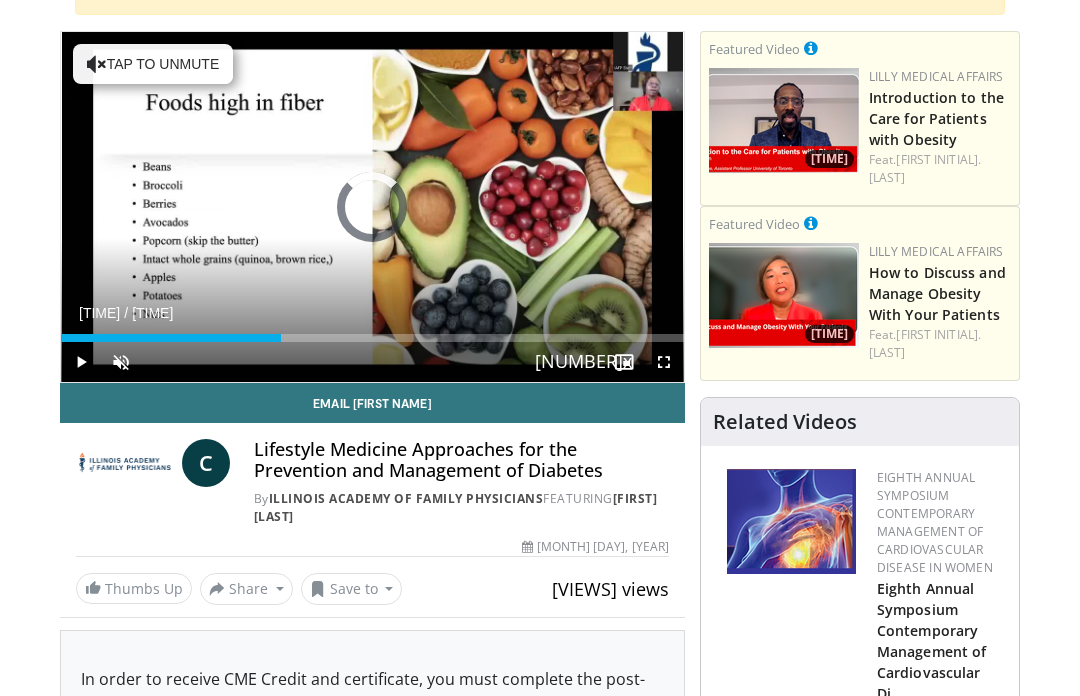 click on "Loaded :  [PERCENT]" at bounding box center [372, 338] 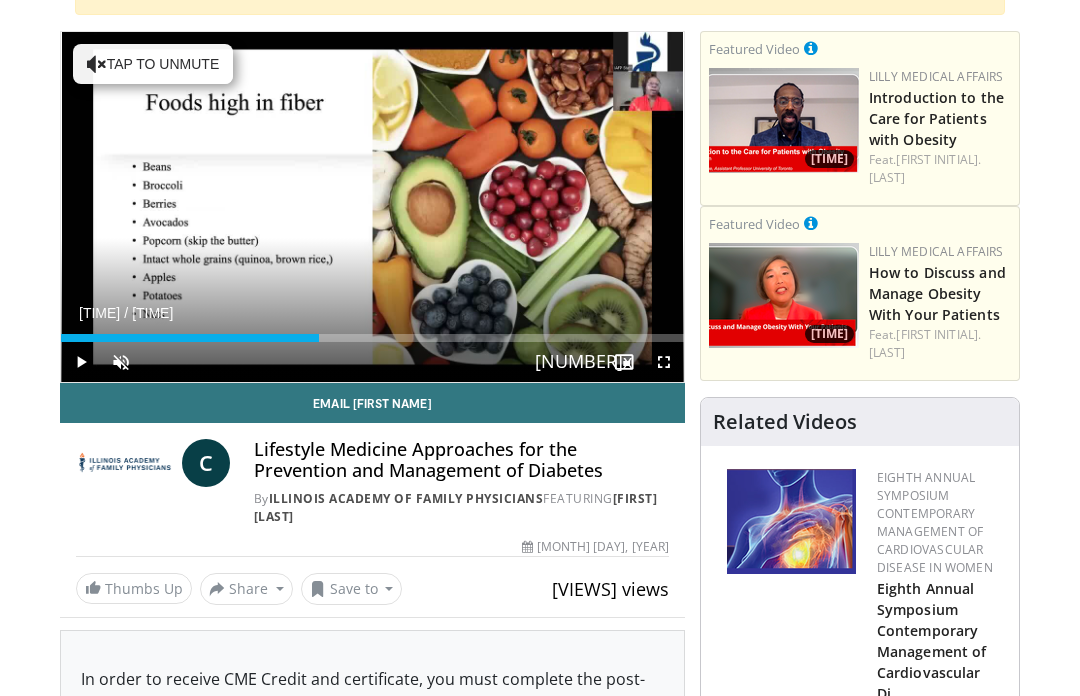 click on "Specialties
Adult & Family Medicine
Allergy, Asthma, Immunology
Anesthesiology
Cardiology
Dental
Dermatology
Endocrinology
Gastroenterology & Hepatology
General Surgery
Hematology & Oncology
Infectious Disease
Nephrology
Neurology
Neurosurgery
Obstetrics & Gynecology
Ophthalmology
Oral Maxillofacial
Orthopaedics
Otolaryngology
Pediatrics
Plastic Surgery
Podiatry
Psychiatry
Pulmonology
Radiation Oncology
Radiology
Rheumatology
Urology" at bounding box center [540, 2016] 